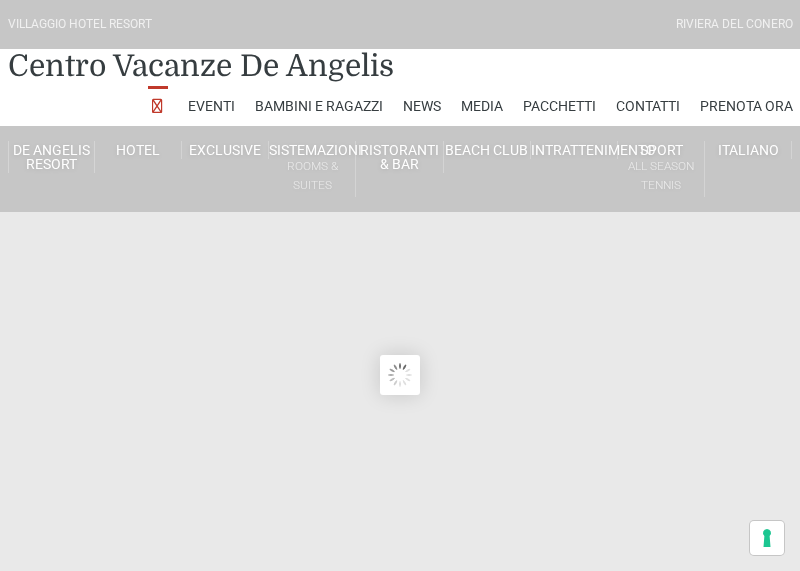 scroll, scrollTop: 33, scrollLeft: 0, axis: vertical 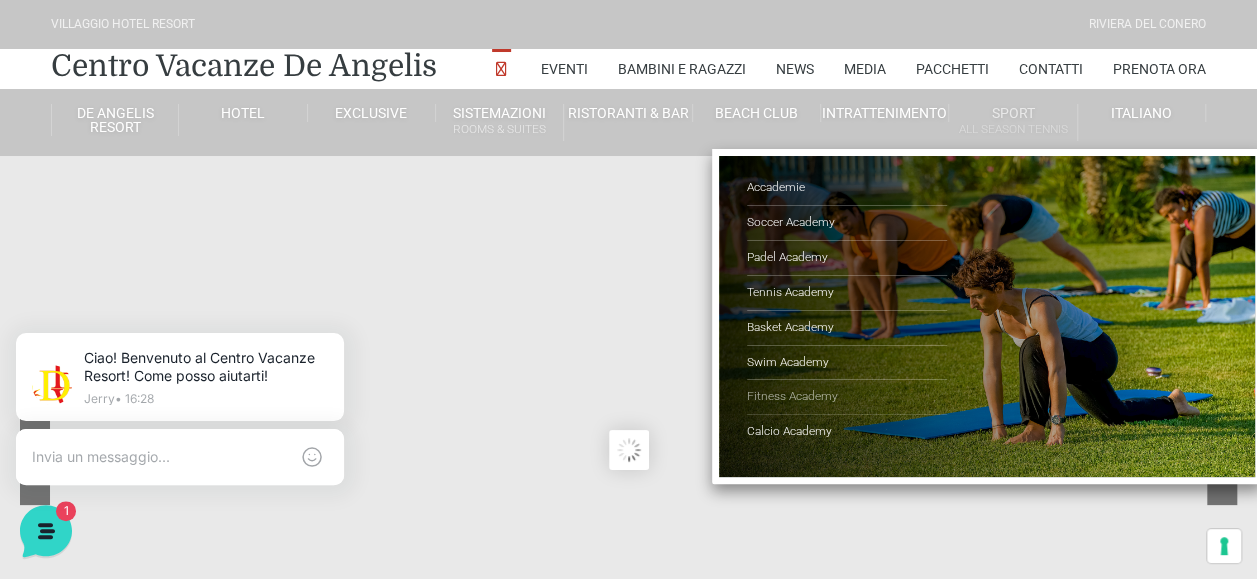 click on "Fitness Academy" at bounding box center [847, 397] 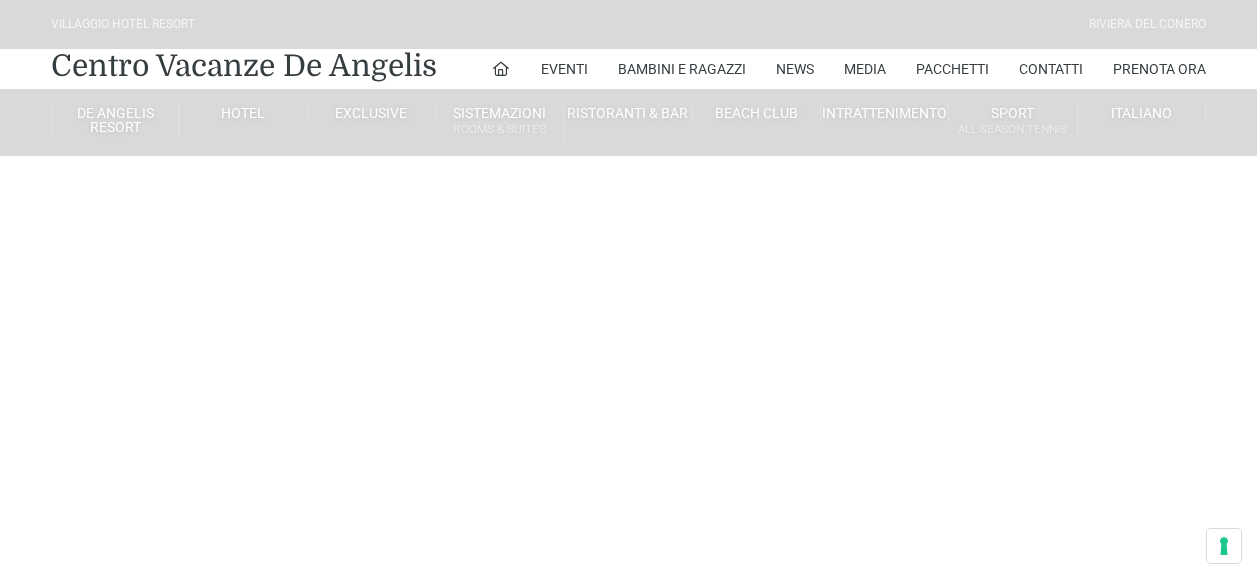 scroll, scrollTop: 0, scrollLeft: 0, axis: both 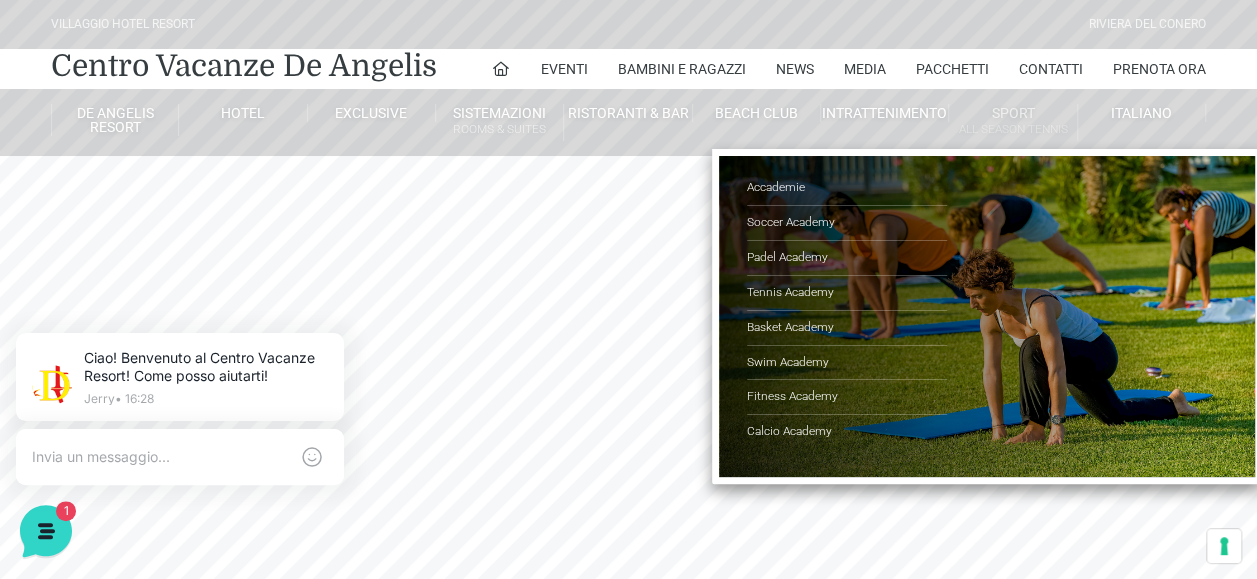 click on "Sport All Season Tennis
Accademie
Soccer Academy
Padel Academy
Tennis Academy
Basket Academy
Swim Academy
Fitness Academy
Calcio Academy" at bounding box center [1013, 122] 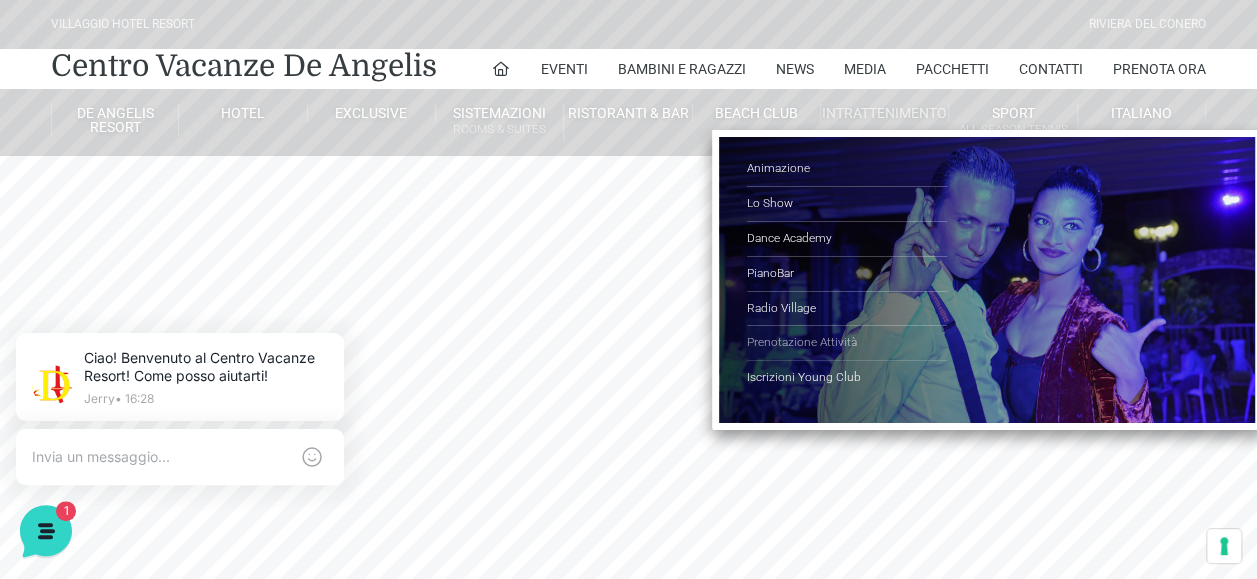 click on "Prenotazione Attività" at bounding box center (847, 343) 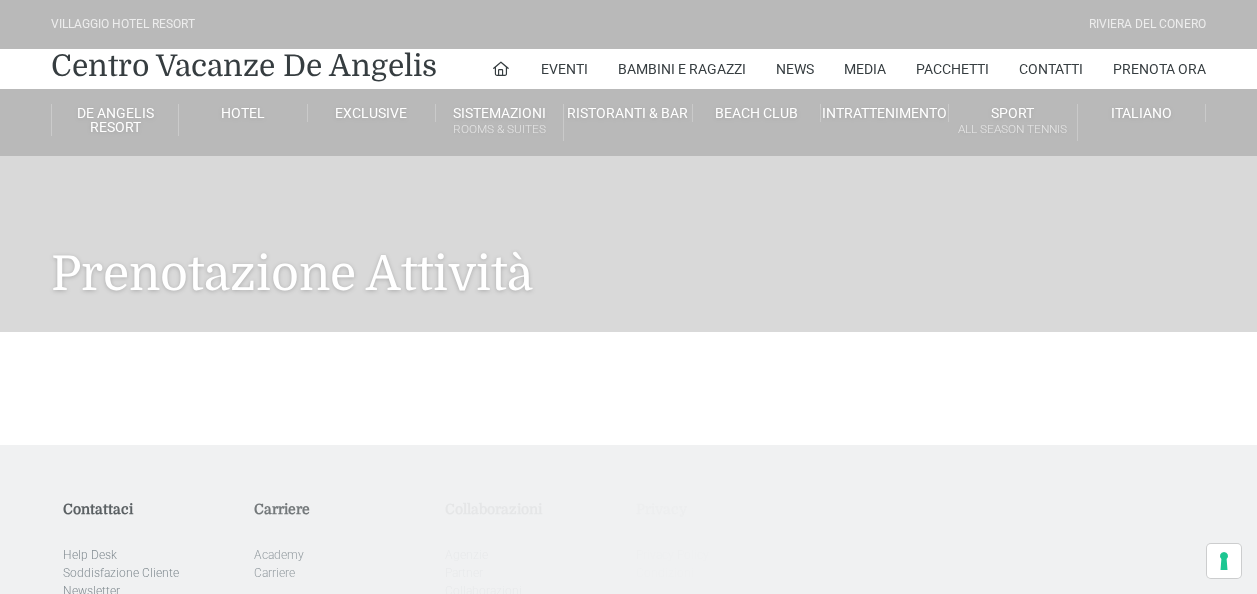 scroll, scrollTop: 0, scrollLeft: 0, axis: both 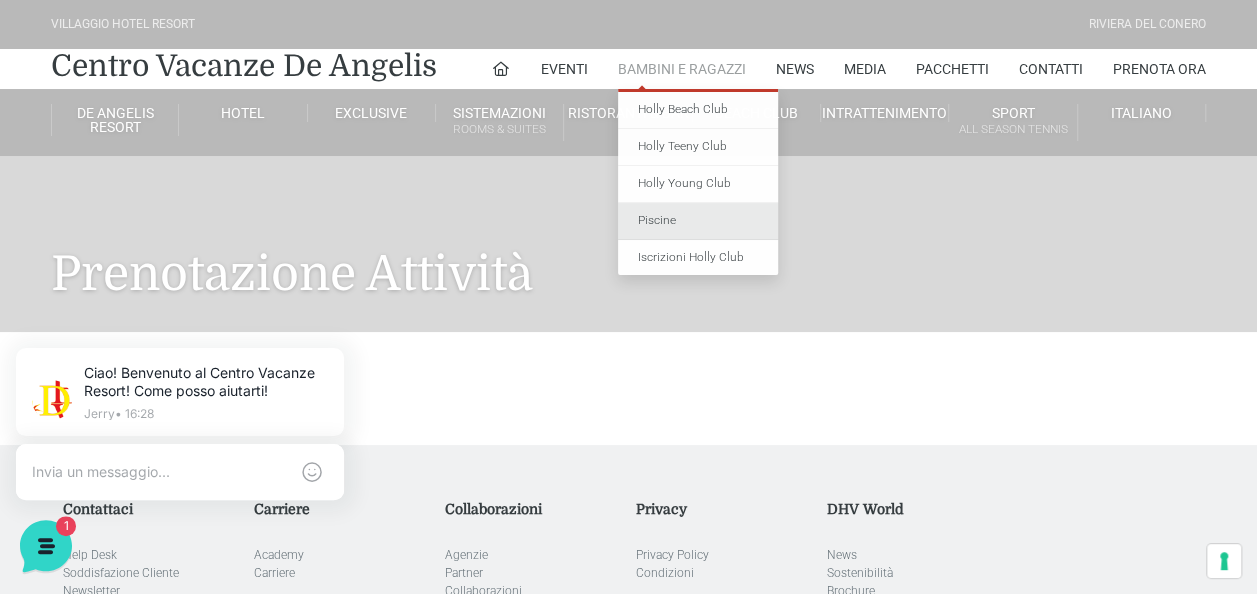 click on "Piscine" at bounding box center [698, 221] 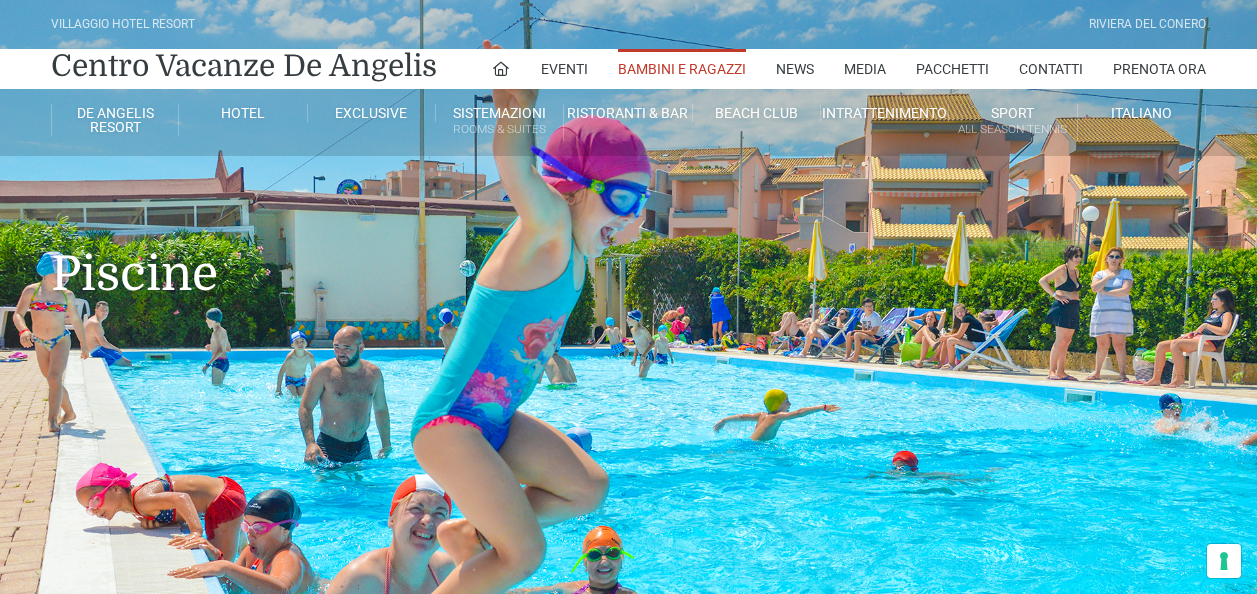 scroll, scrollTop: 0, scrollLeft: 0, axis: both 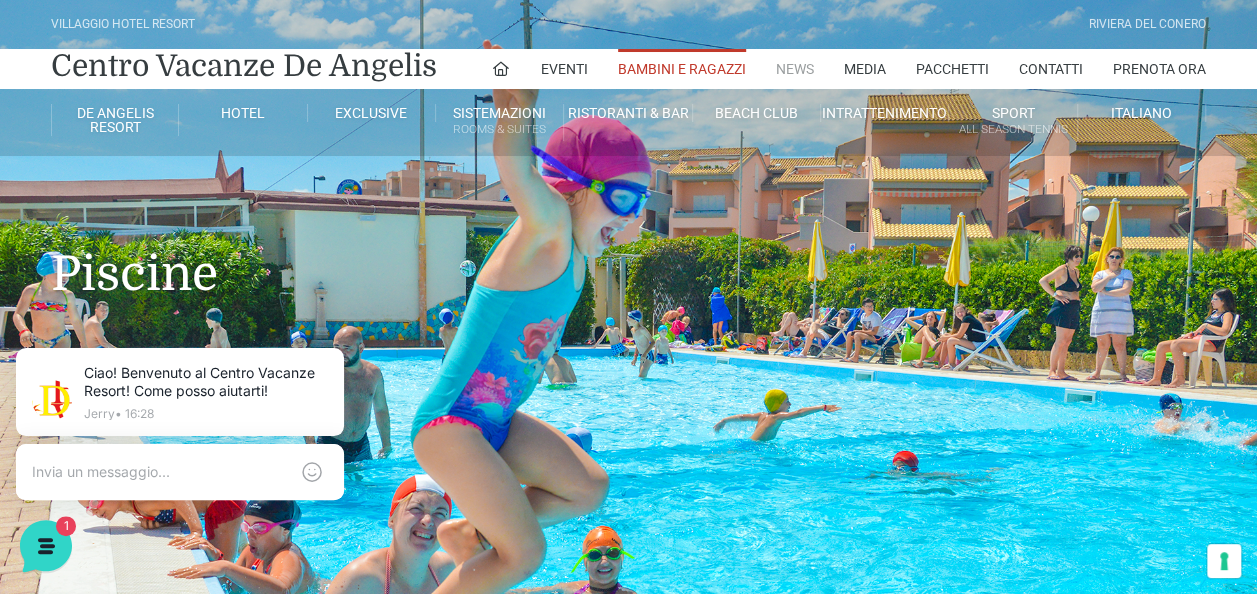 click on "News" at bounding box center (795, 69) 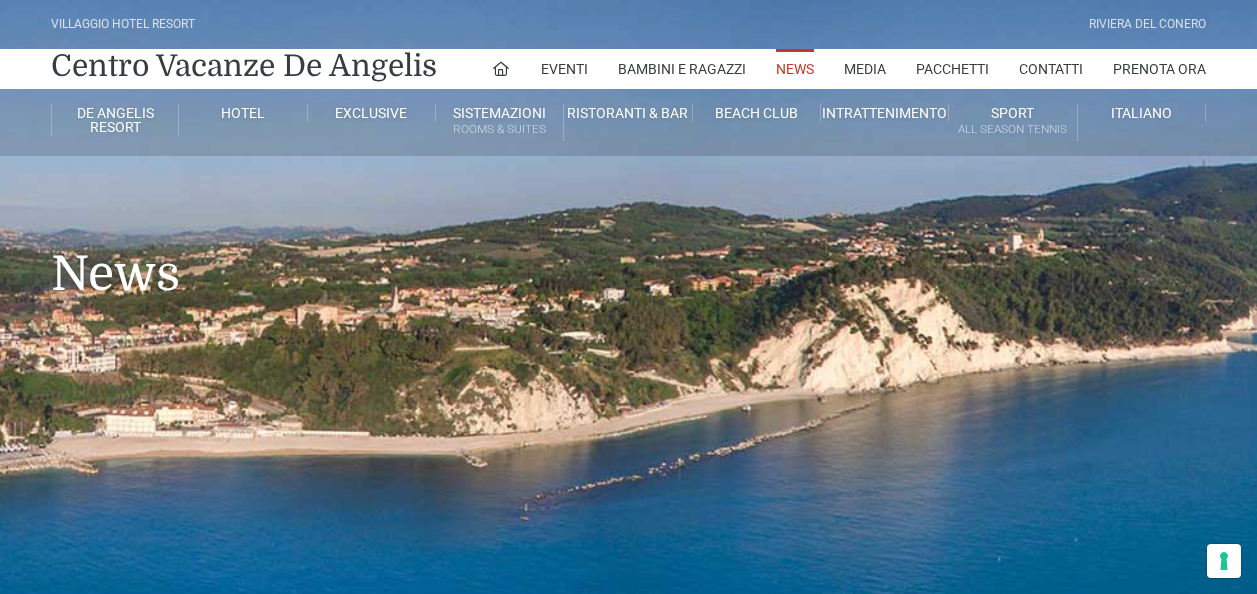 scroll, scrollTop: 0, scrollLeft: 0, axis: both 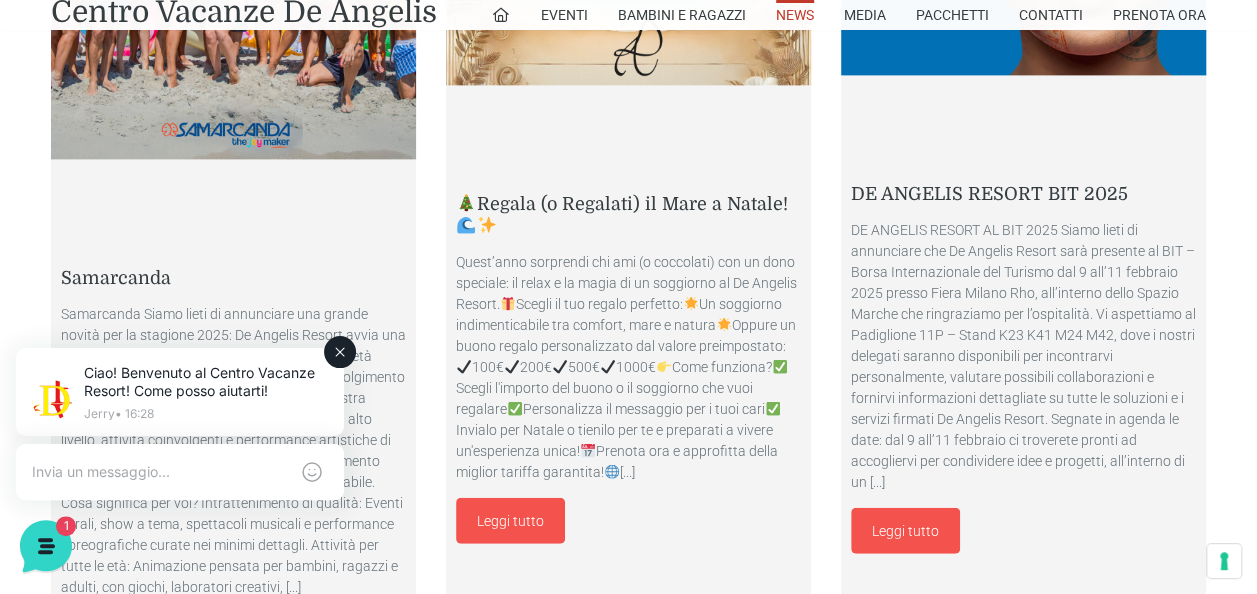 click at bounding box center [340, 352] 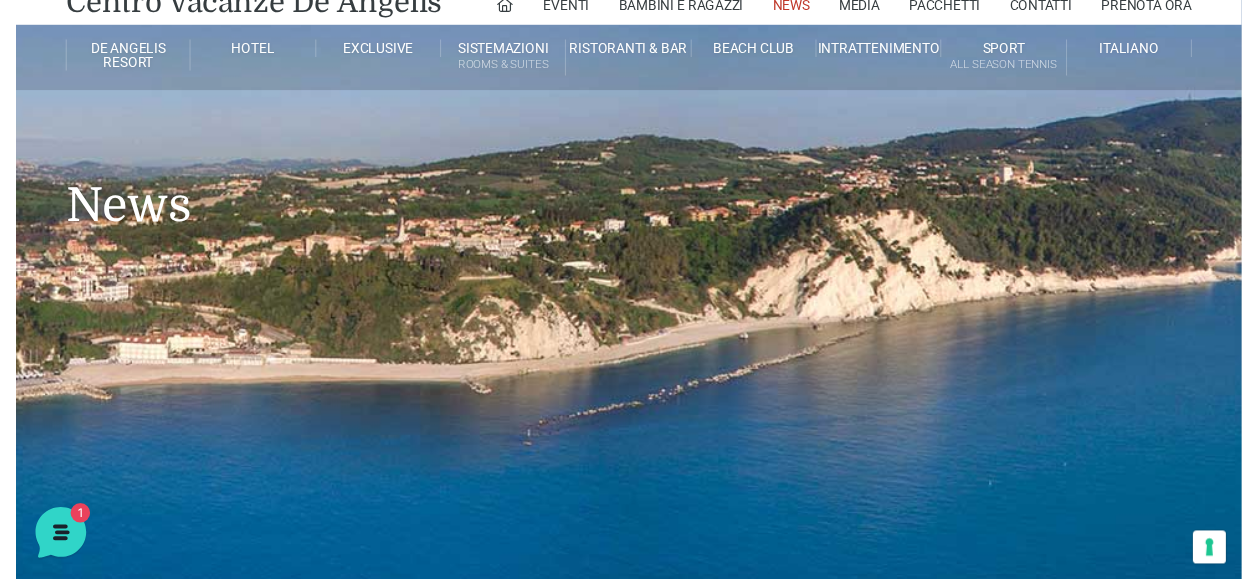 scroll, scrollTop: 0, scrollLeft: 0, axis: both 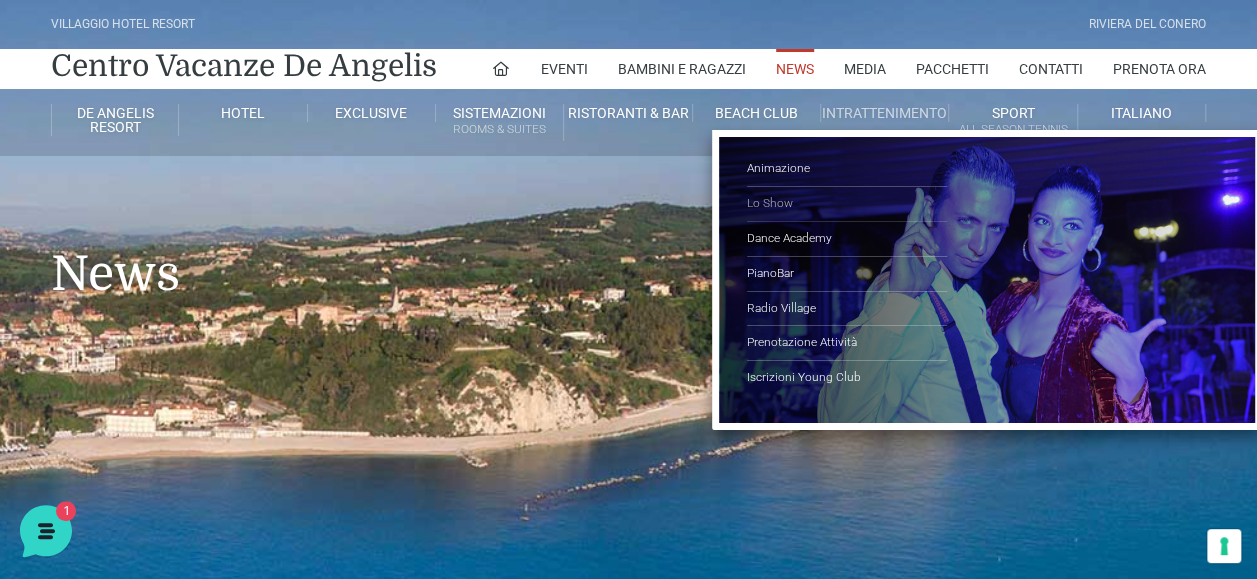 click on "Lo Show" at bounding box center [847, 204] 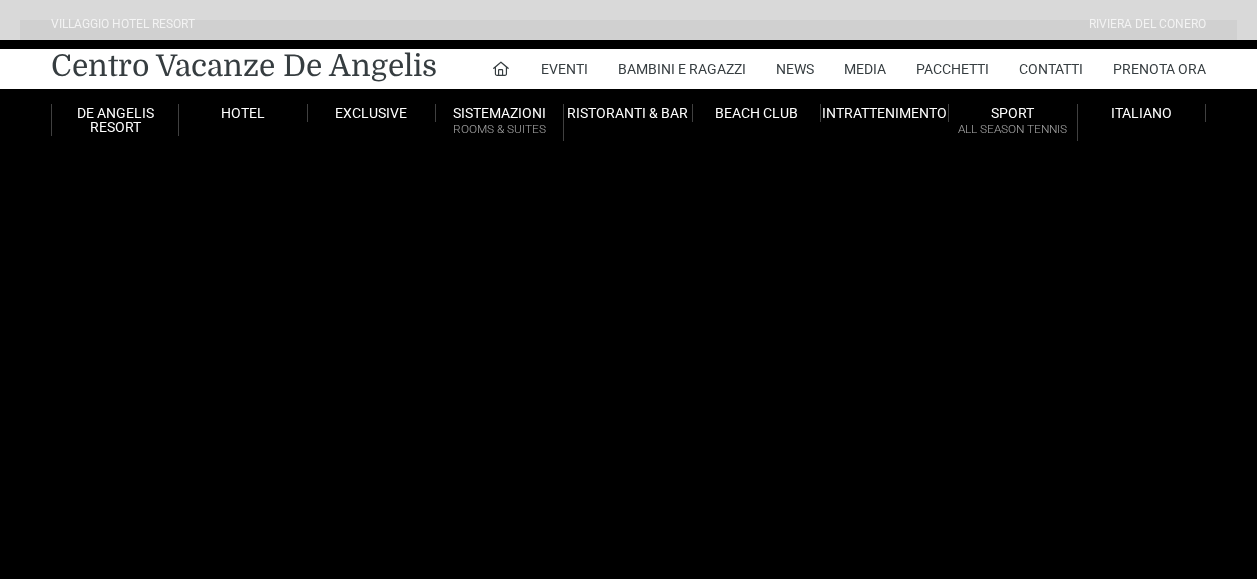 scroll, scrollTop: 0, scrollLeft: 0, axis: both 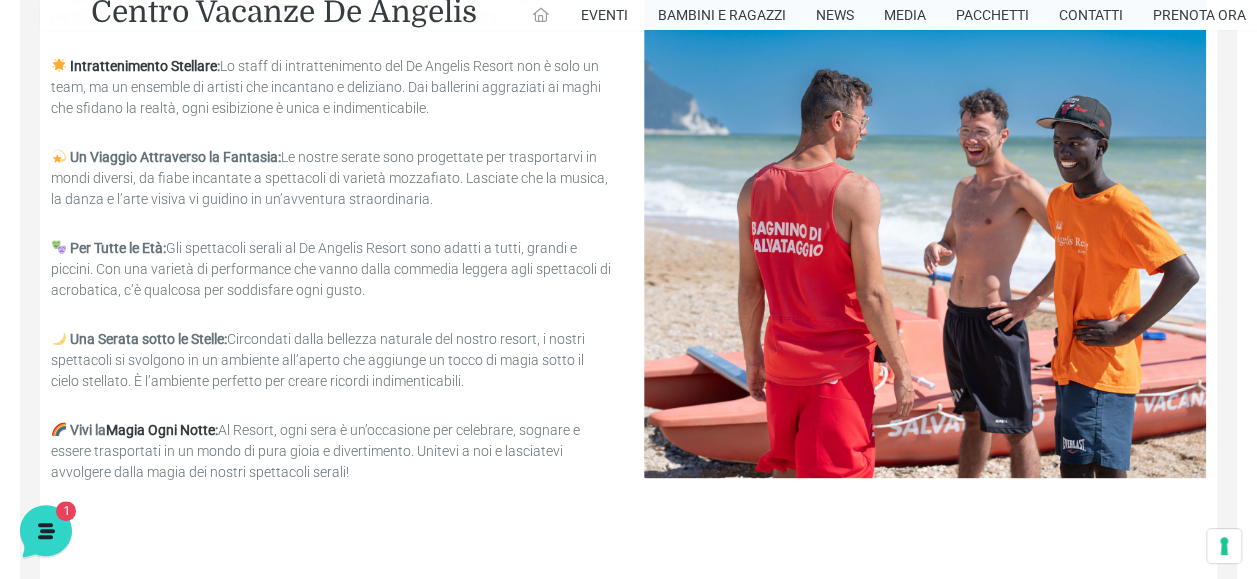 click at bounding box center [541, 15] 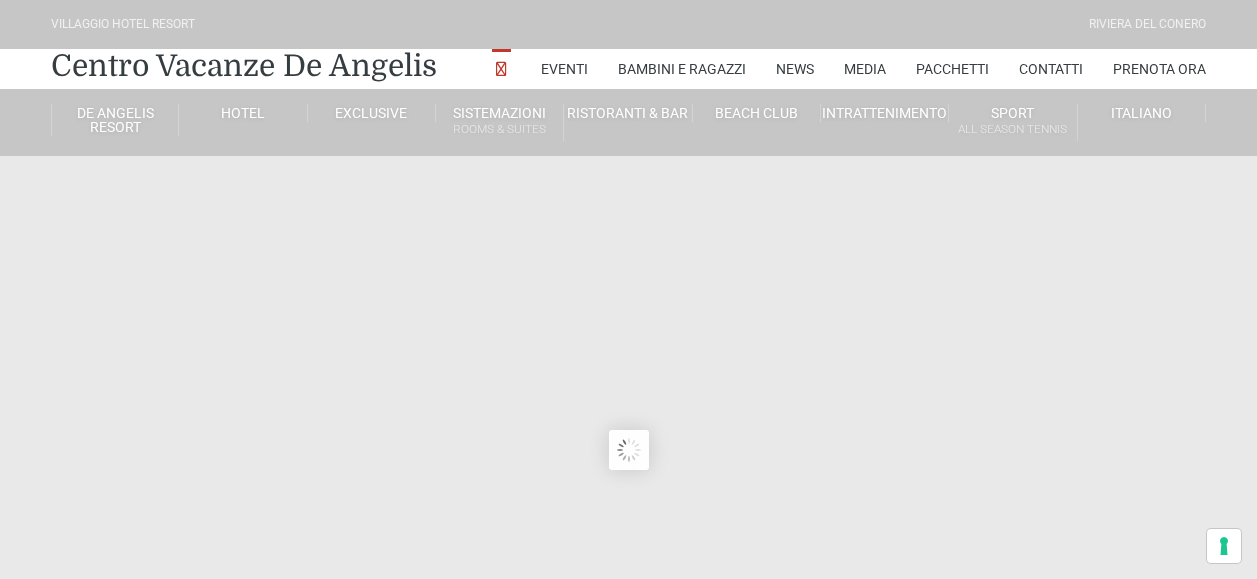 scroll, scrollTop: 0, scrollLeft: 0, axis: both 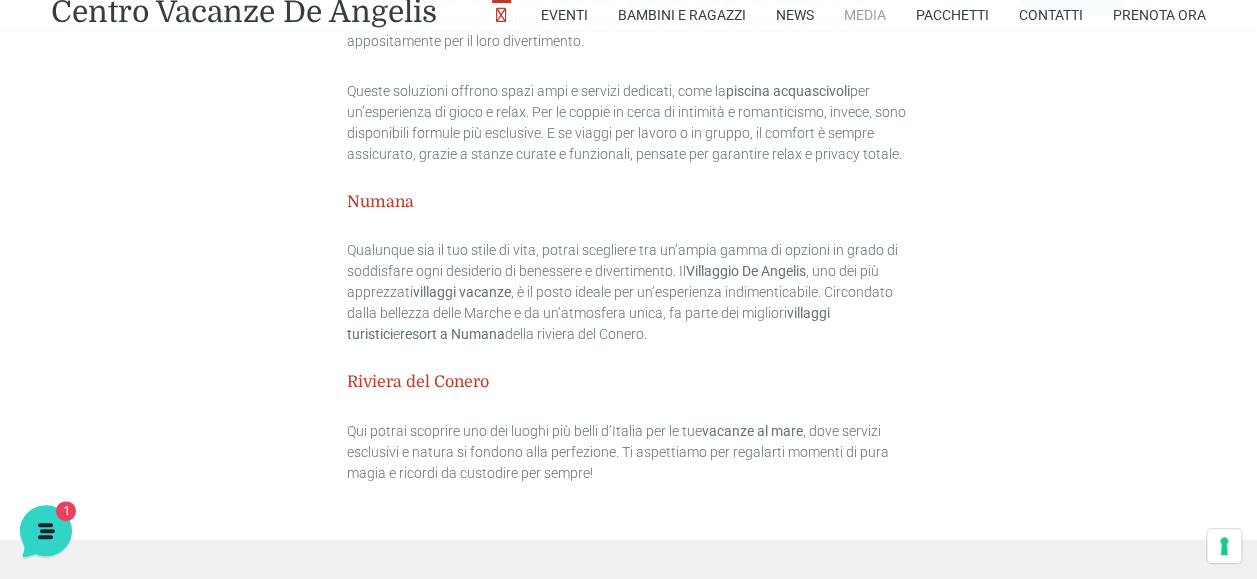 click on "Media" at bounding box center (865, 15) 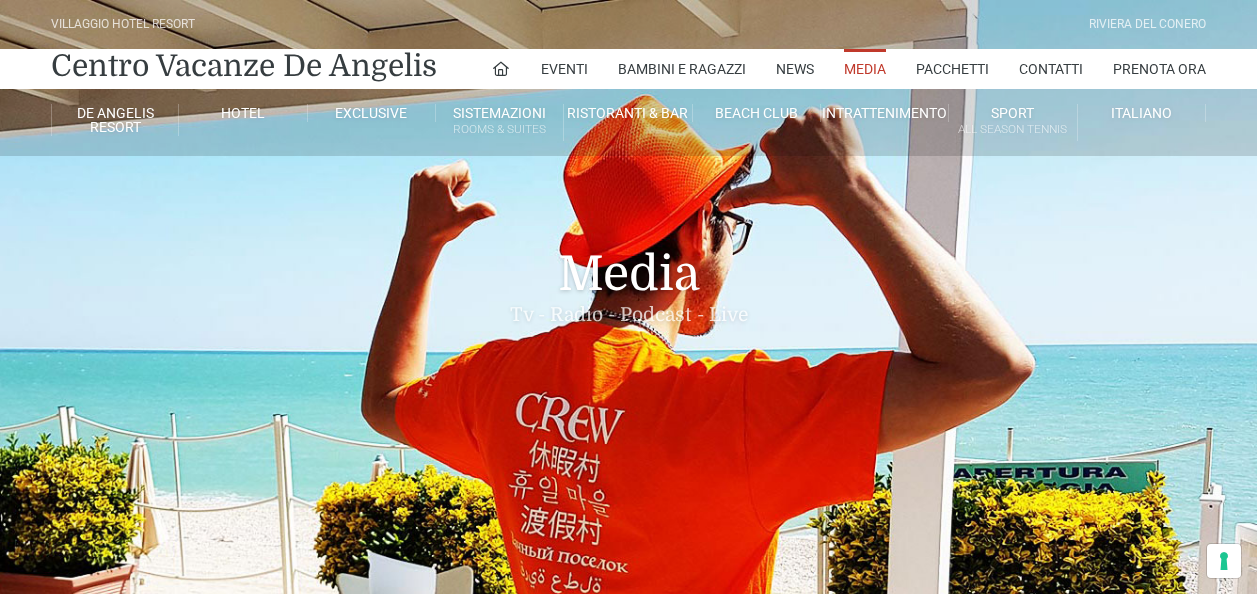 scroll, scrollTop: 0, scrollLeft: 0, axis: both 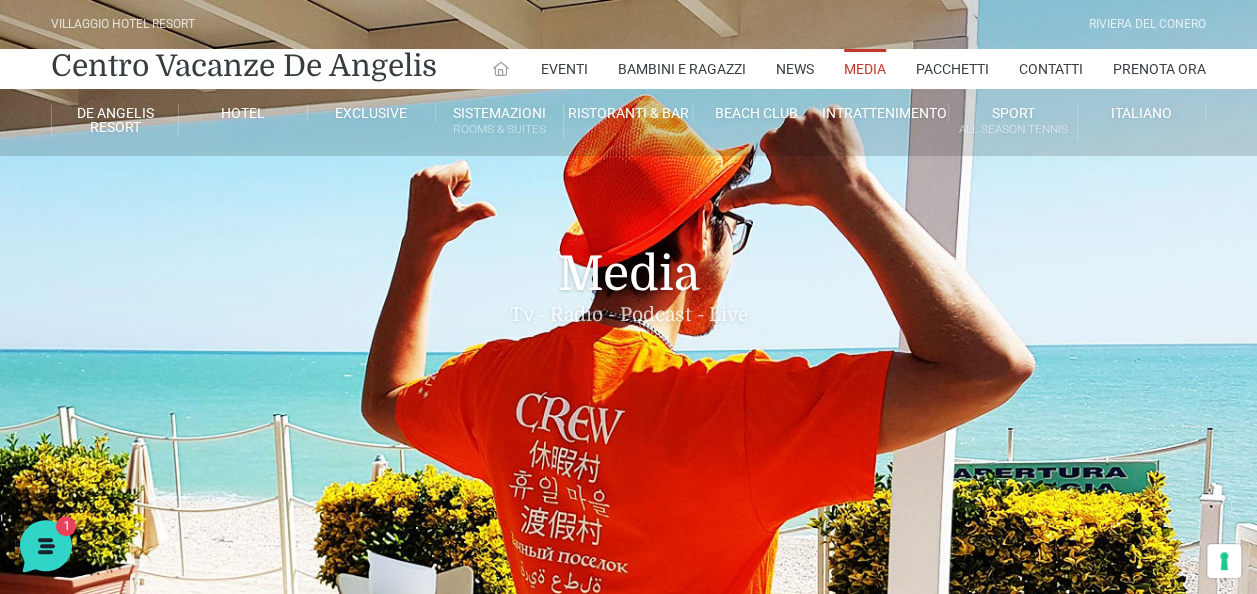 click at bounding box center (501, 69) 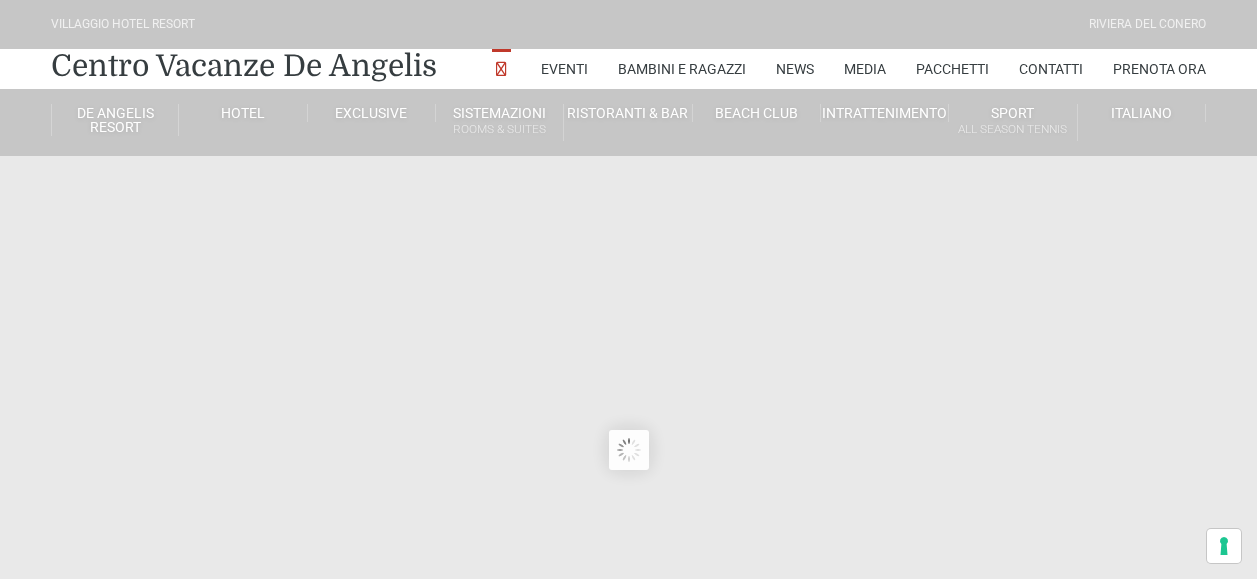 scroll, scrollTop: 0, scrollLeft: 0, axis: both 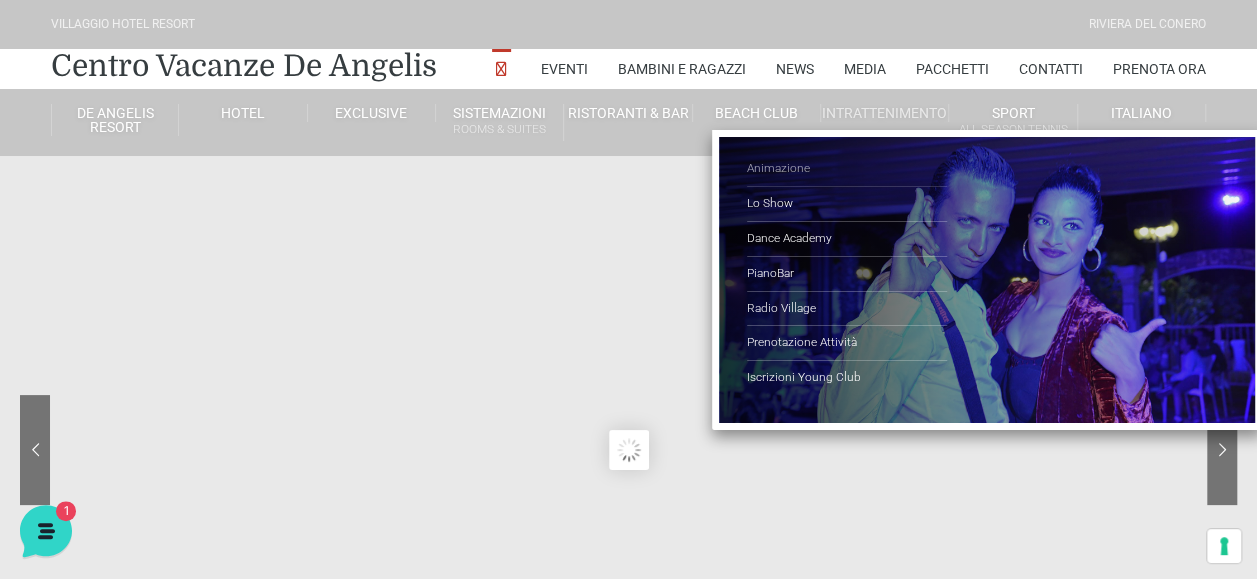 click on "Animazione" at bounding box center [847, 169] 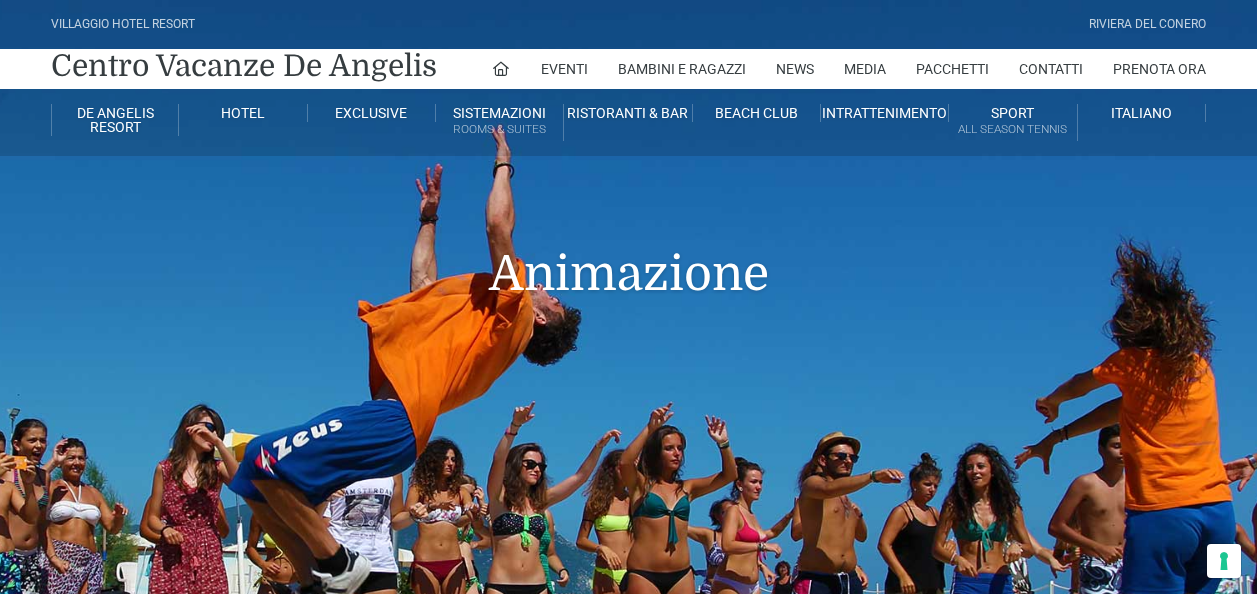 scroll, scrollTop: 0, scrollLeft: 0, axis: both 